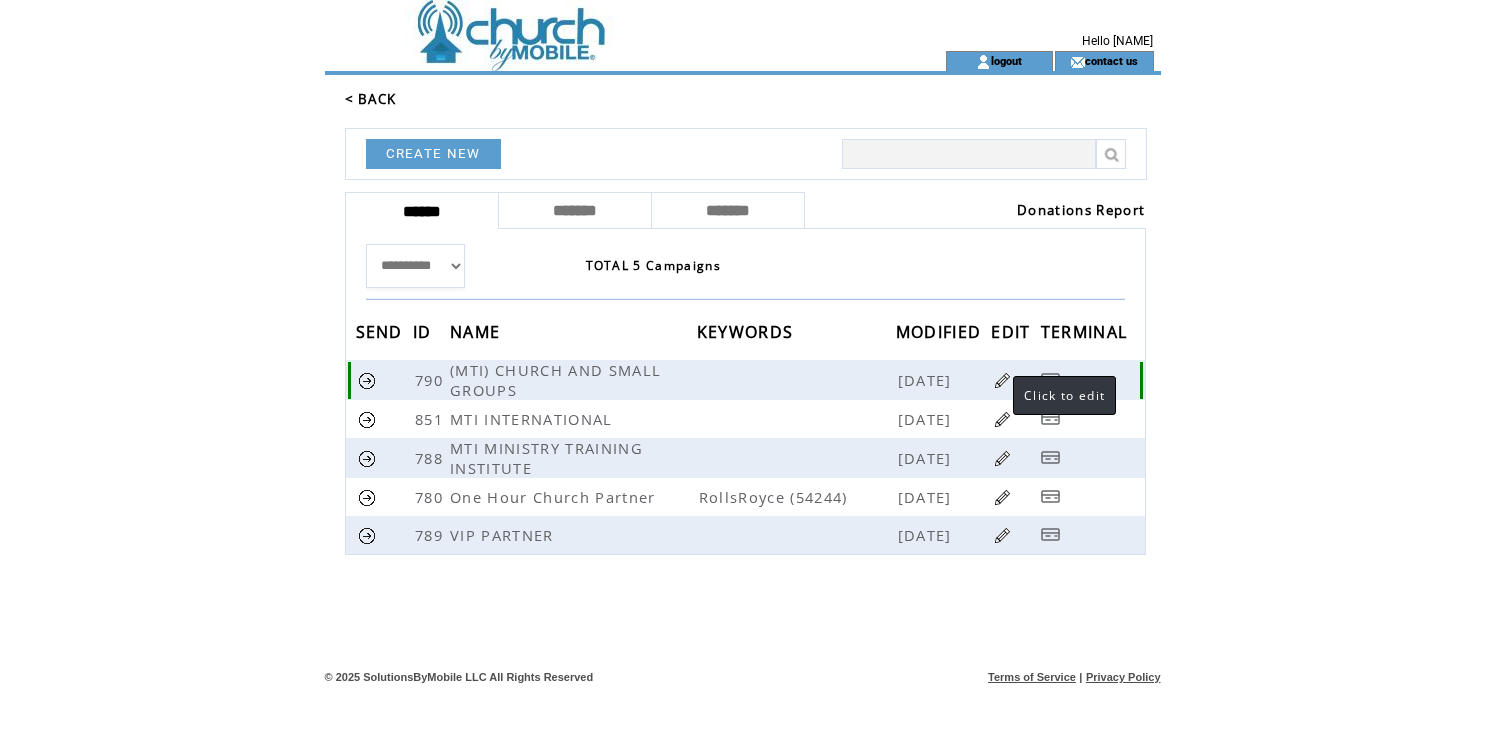 scroll, scrollTop: 0, scrollLeft: 0, axis: both 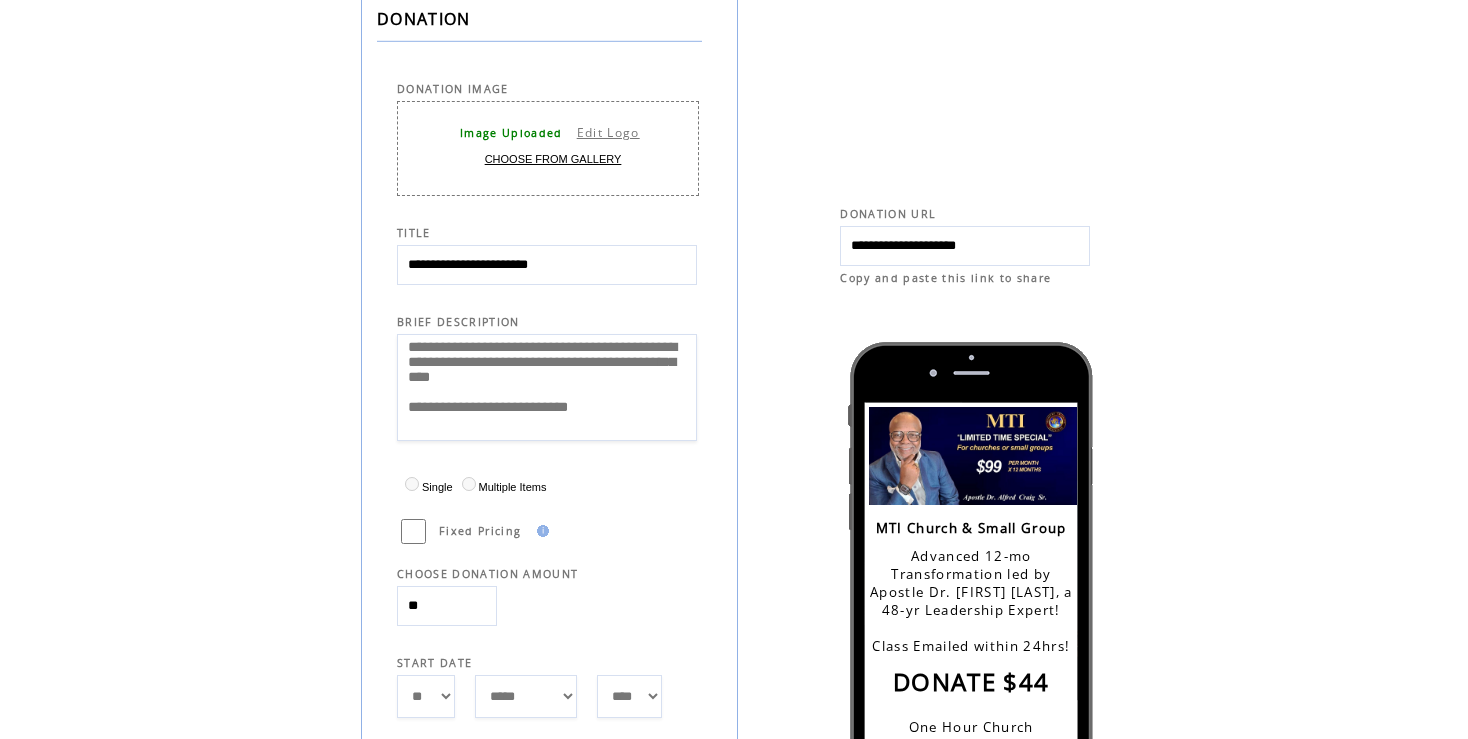 click on "Edit Logo" at bounding box center (608, 132) 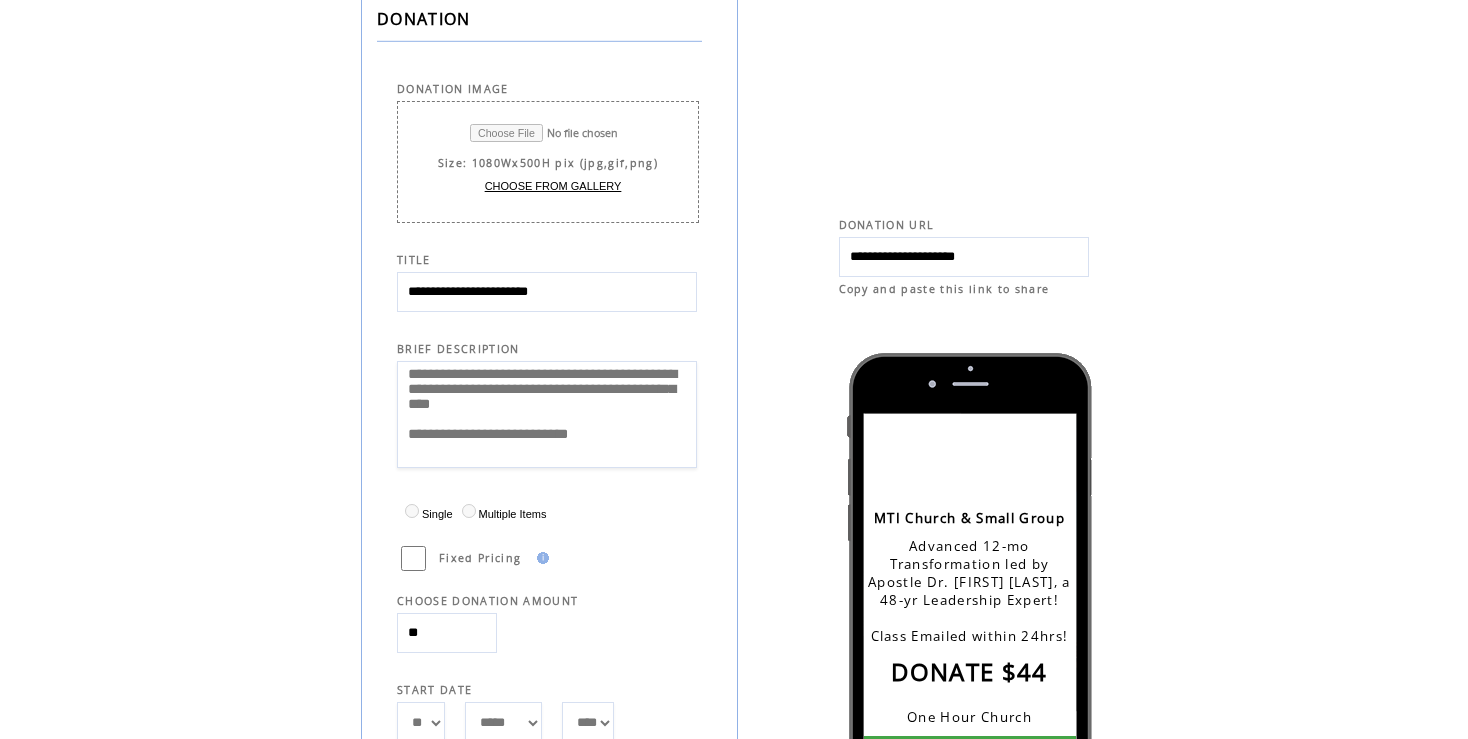 click at bounding box center (560, 133) 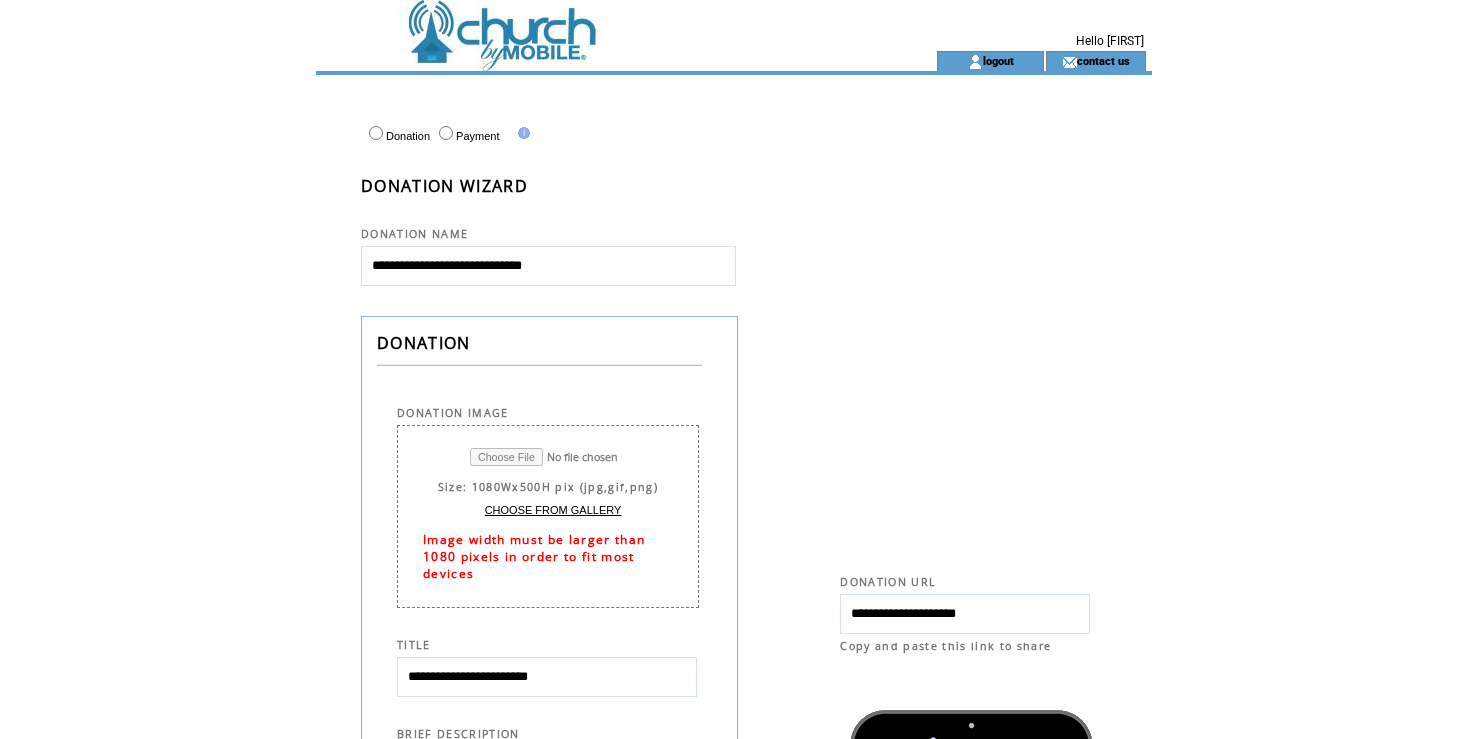 scroll, scrollTop: 0, scrollLeft: 0, axis: both 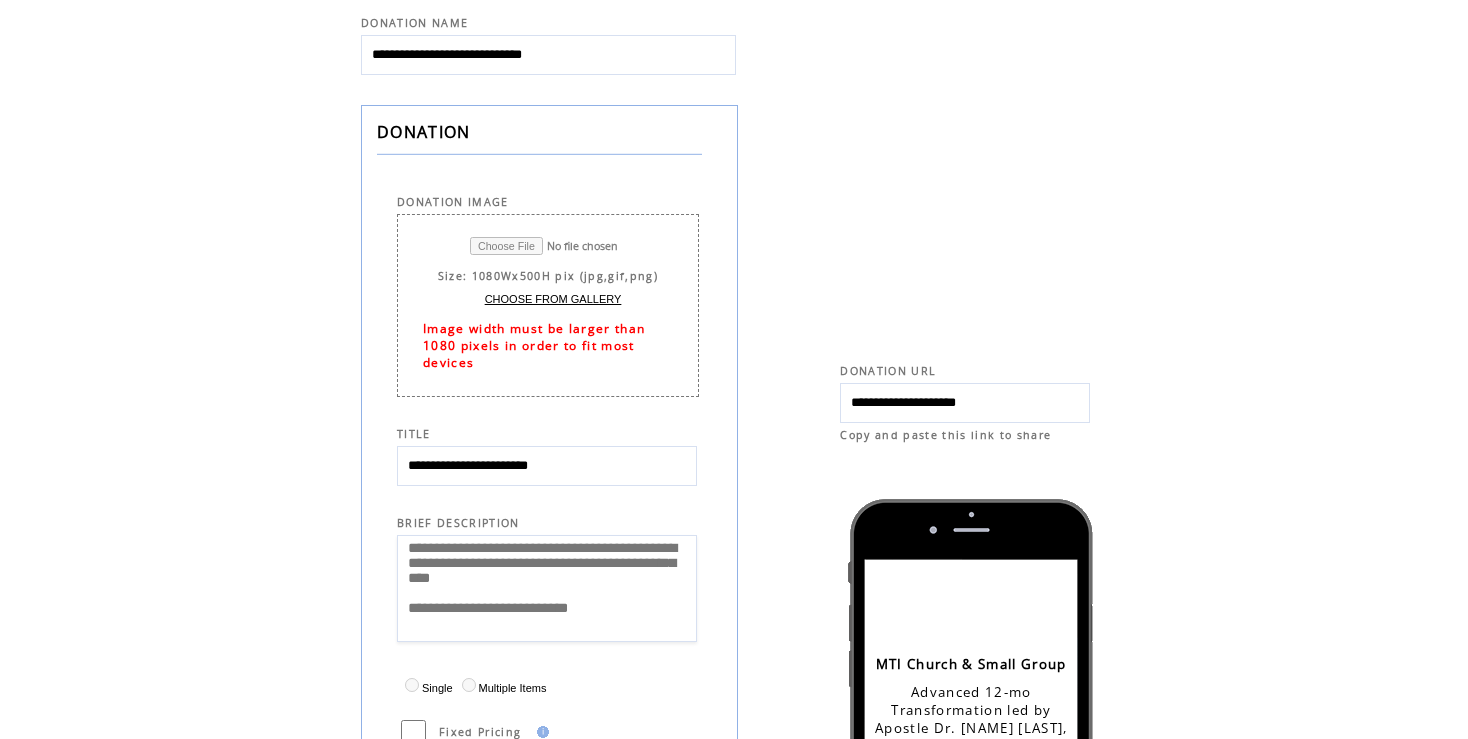 click at bounding box center [560, 246] 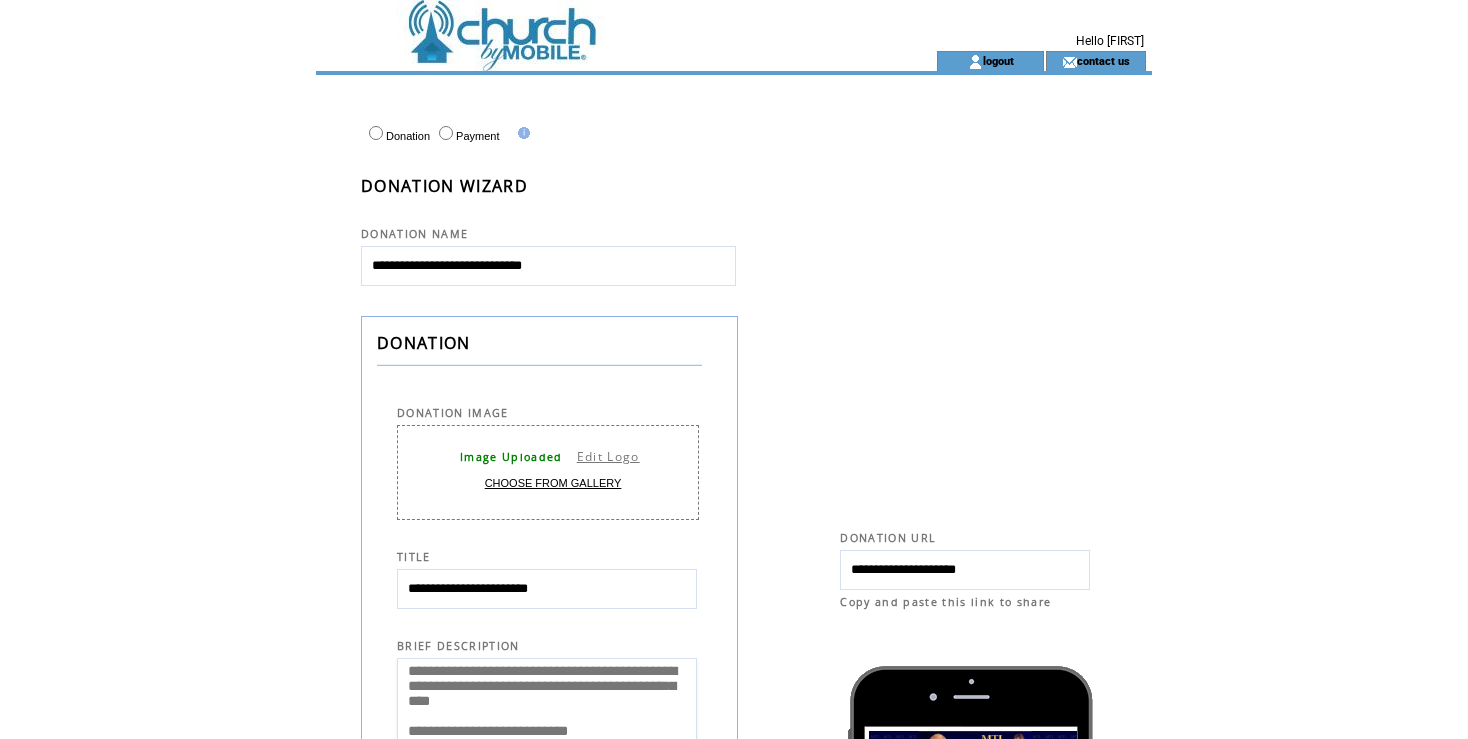 scroll, scrollTop: 0, scrollLeft: 0, axis: both 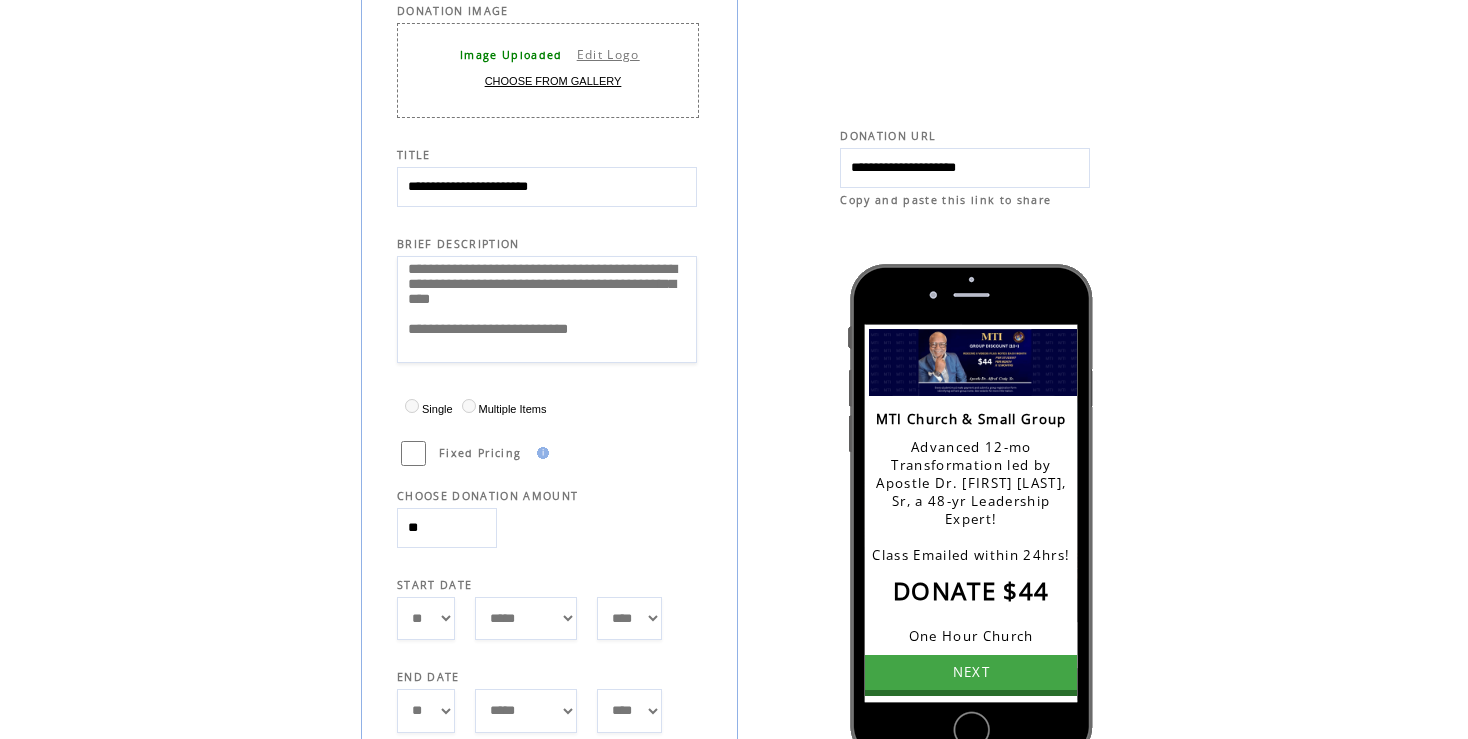 click on "Advanced 12-mo Transformation  led by Apostle Dr. Alfred Craig, Sr, a 48-yr Leadership Expert!
Class Emailed within 24hrs!" at bounding box center (971, 501) 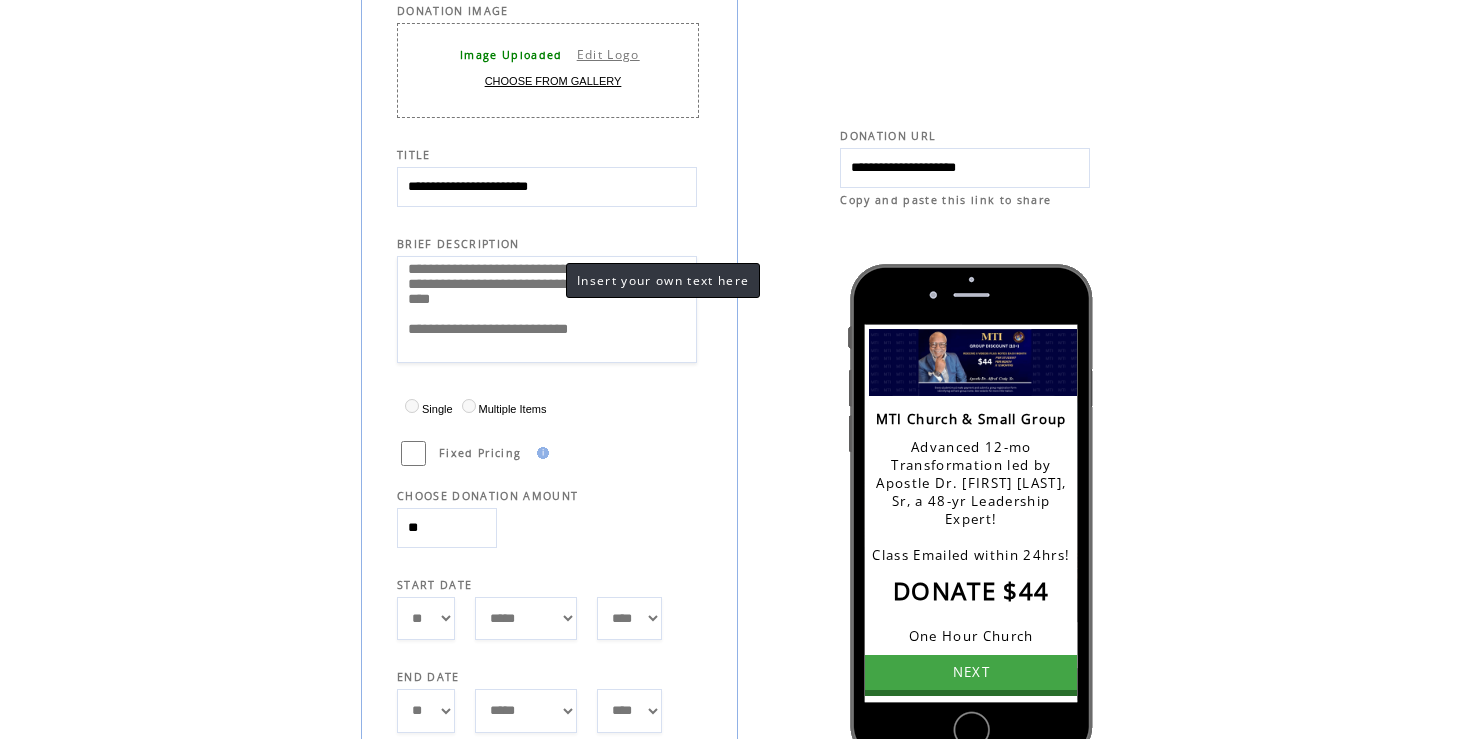 drag, startPoint x: 474, startPoint y: 291, endPoint x: 699, endPoint y: 294, distance: 225.02 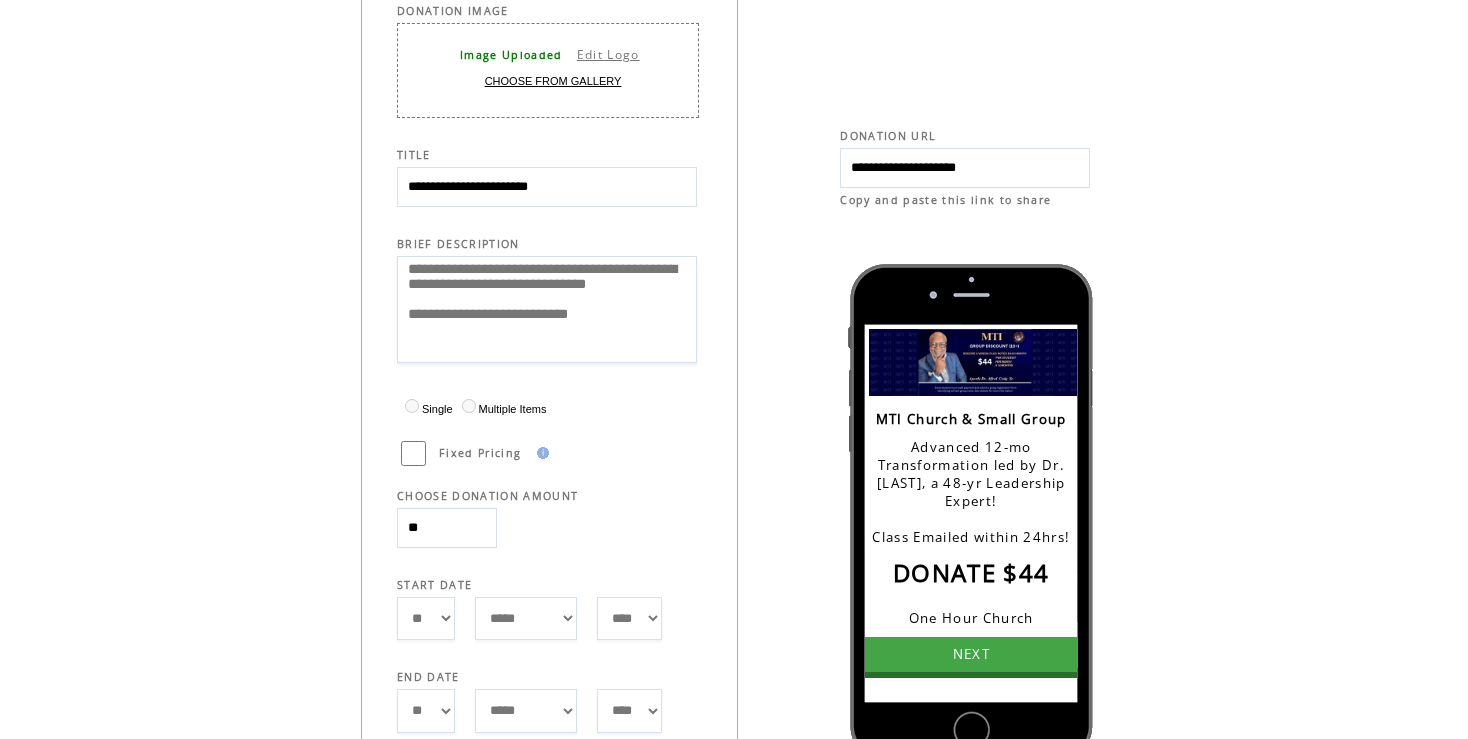 type on "**********" 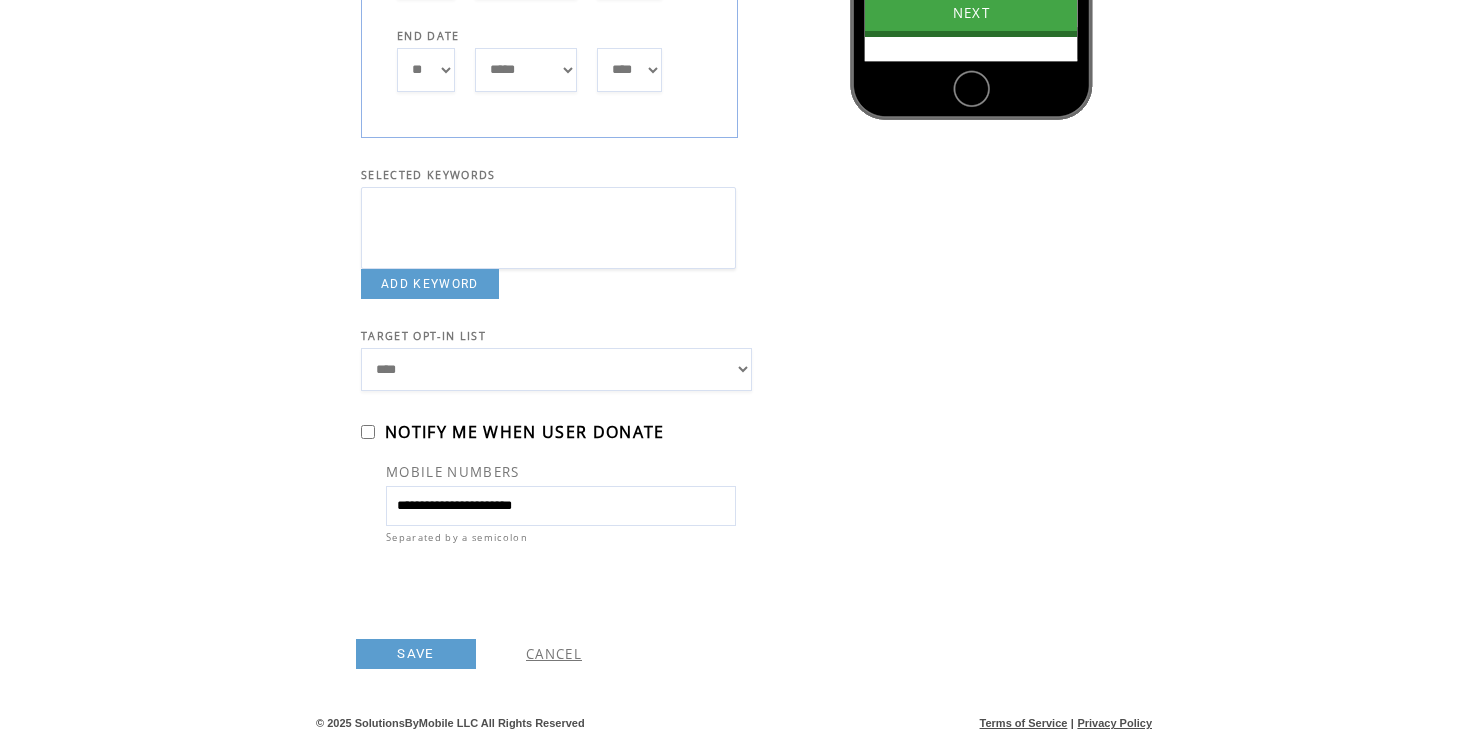 scroll, scrollTop: 1071, scrollLeft: 0, axis: vertical 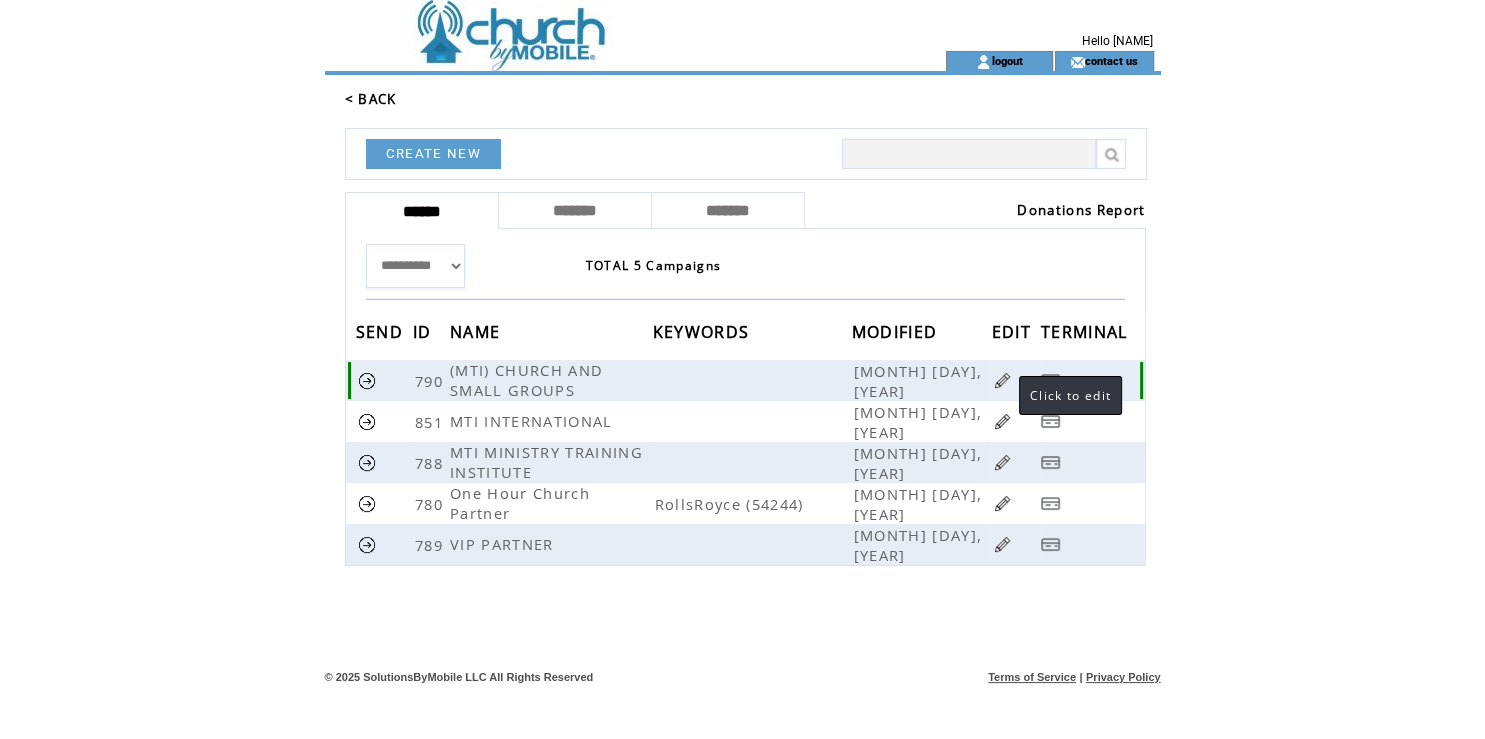 click at bounding box center (1002, 380) 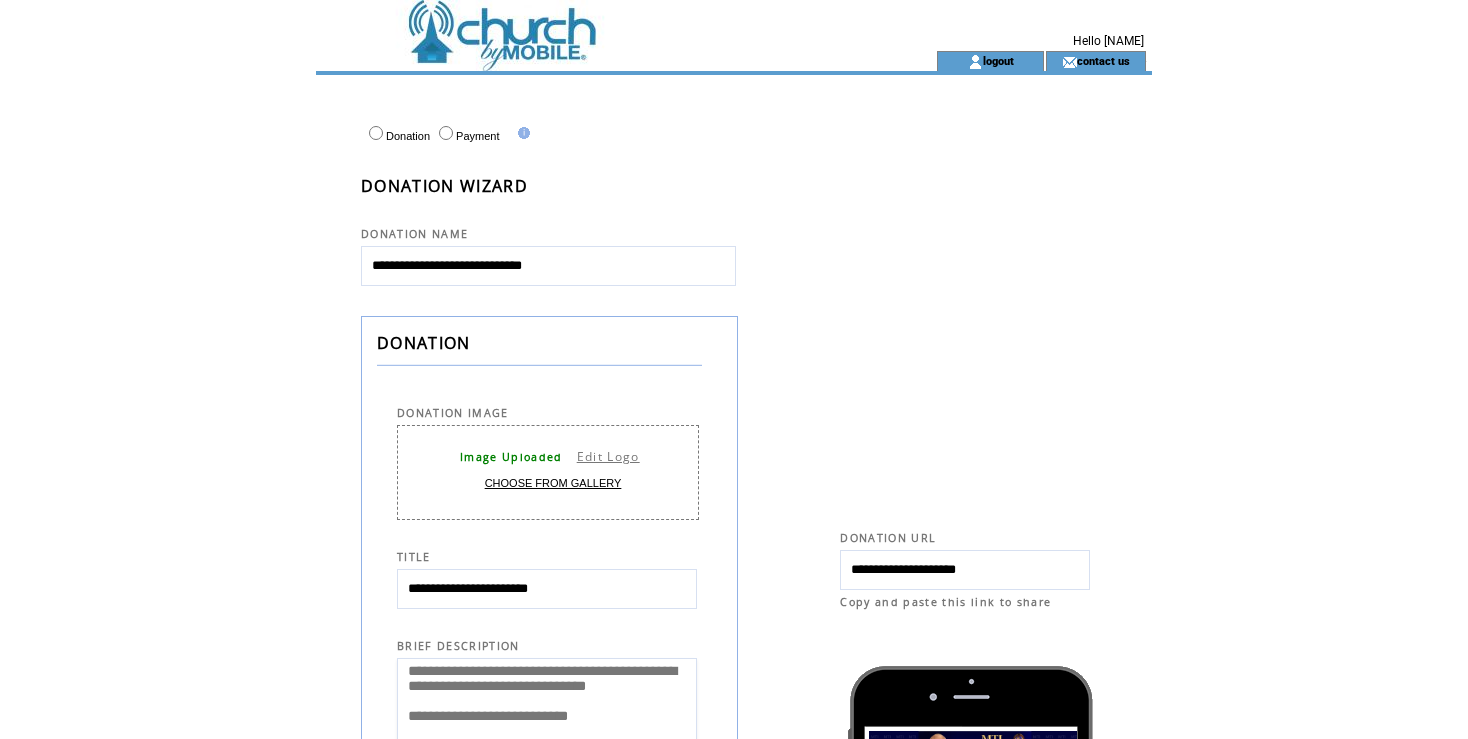 scroll, scrollTop: 0, scrollLeft: 0, axis: both 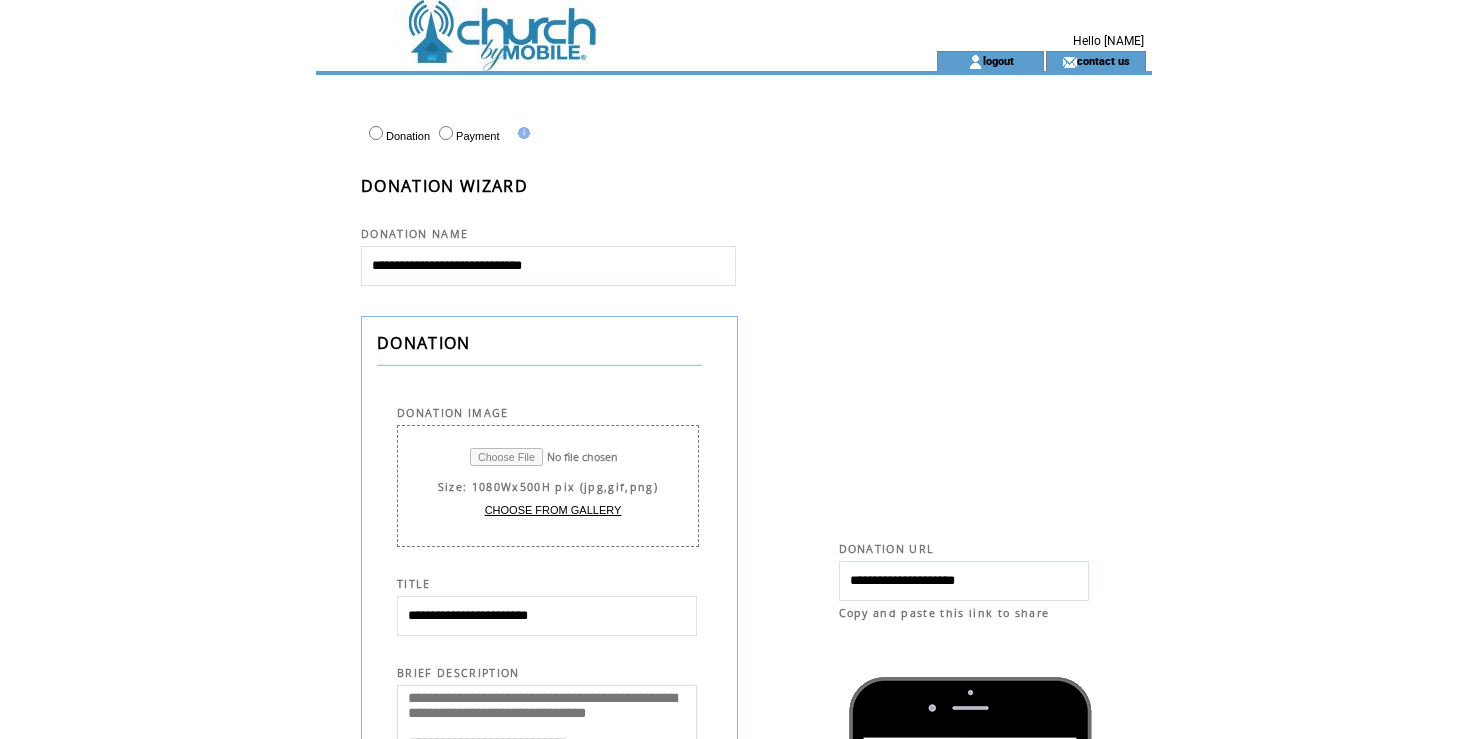 click at bounding box center [560, 457] 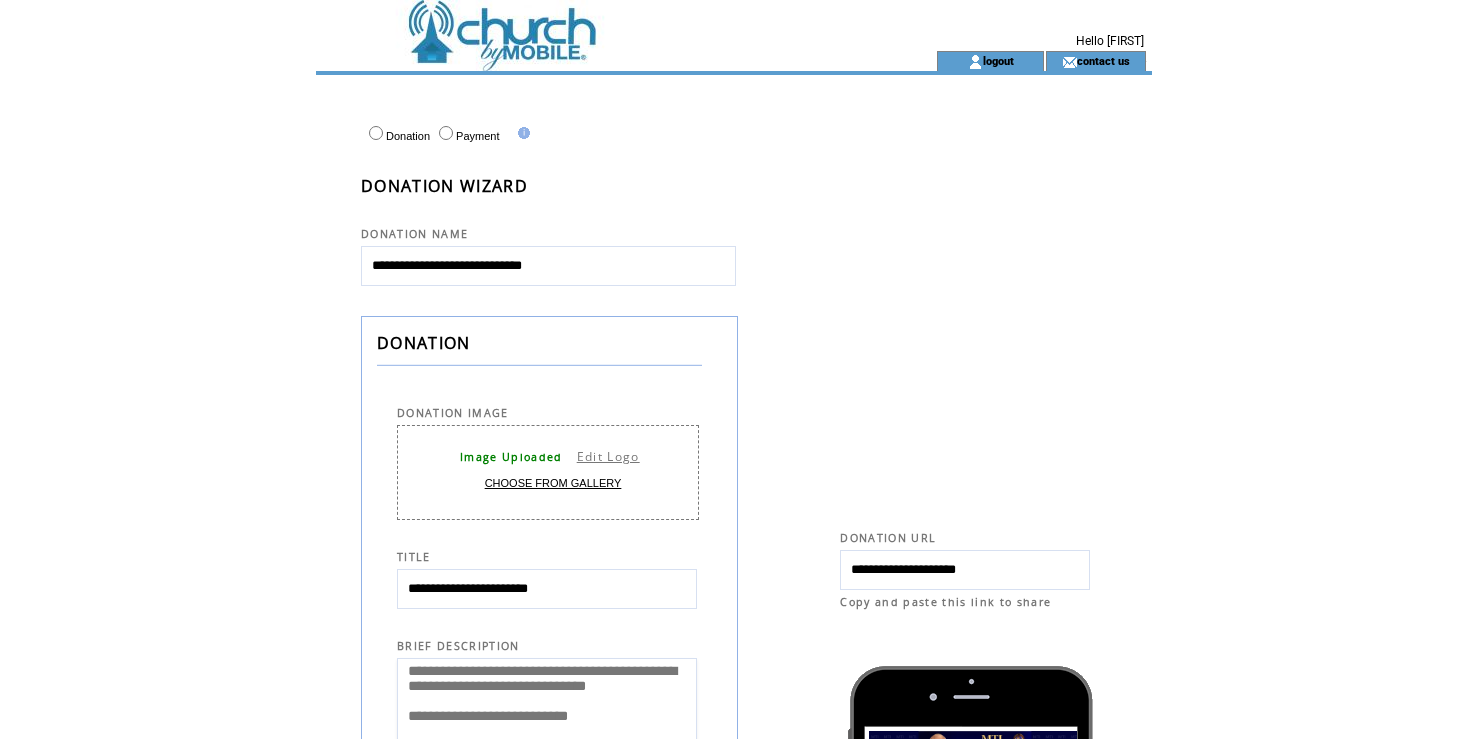 scroll, scrollTop: 0, scrollLeft: 0, axis: both 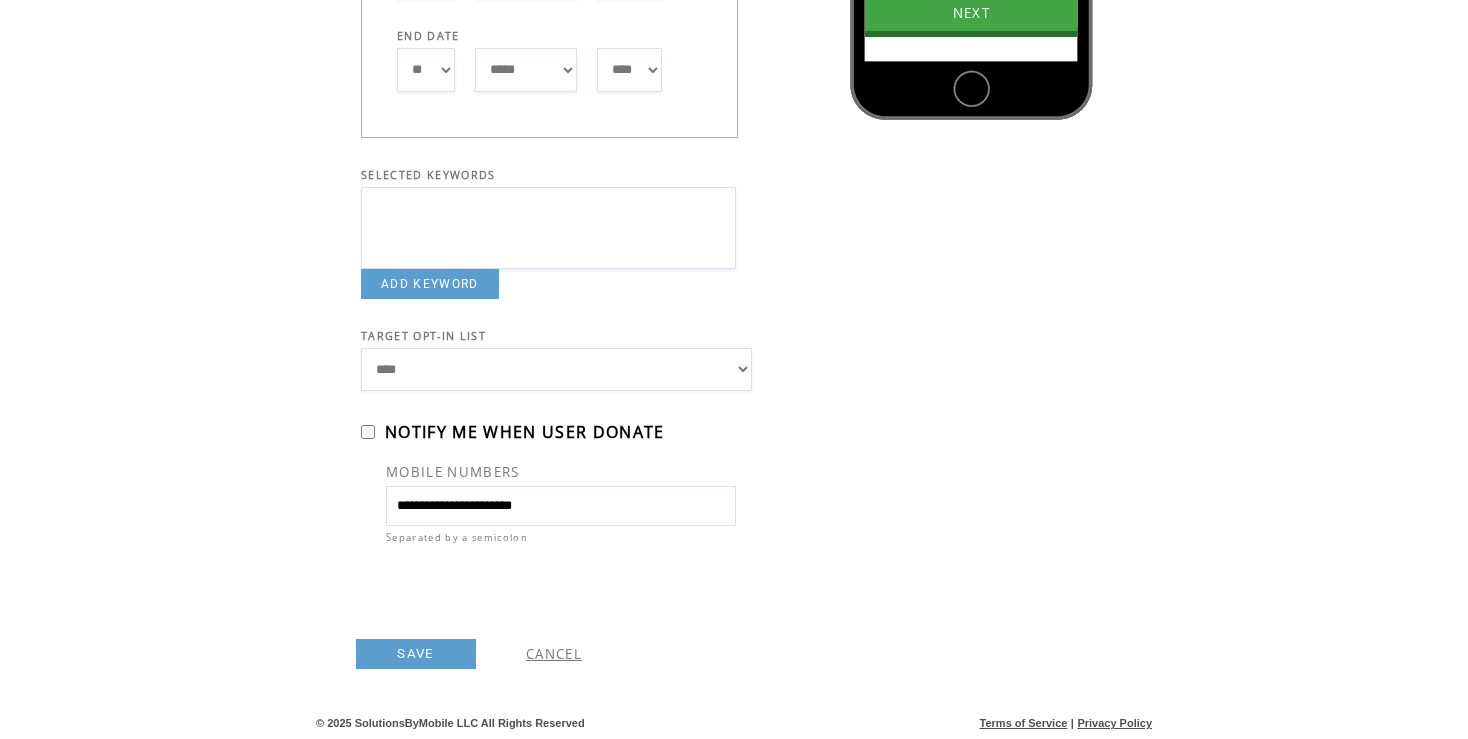 click on "SAVE" at bounding box center [416, 654] 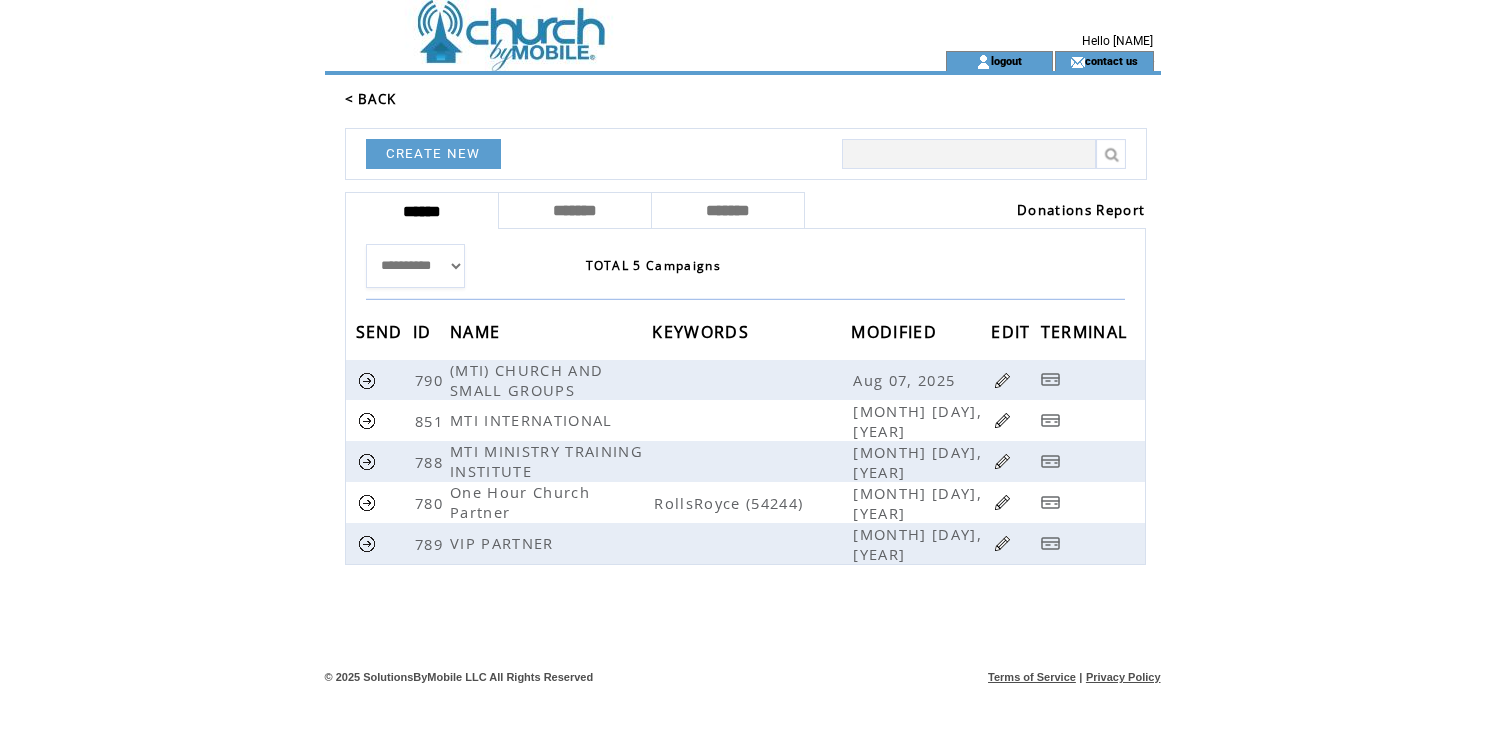 scroll, scrollTop: 0, scrollLeft: 0, axis: both 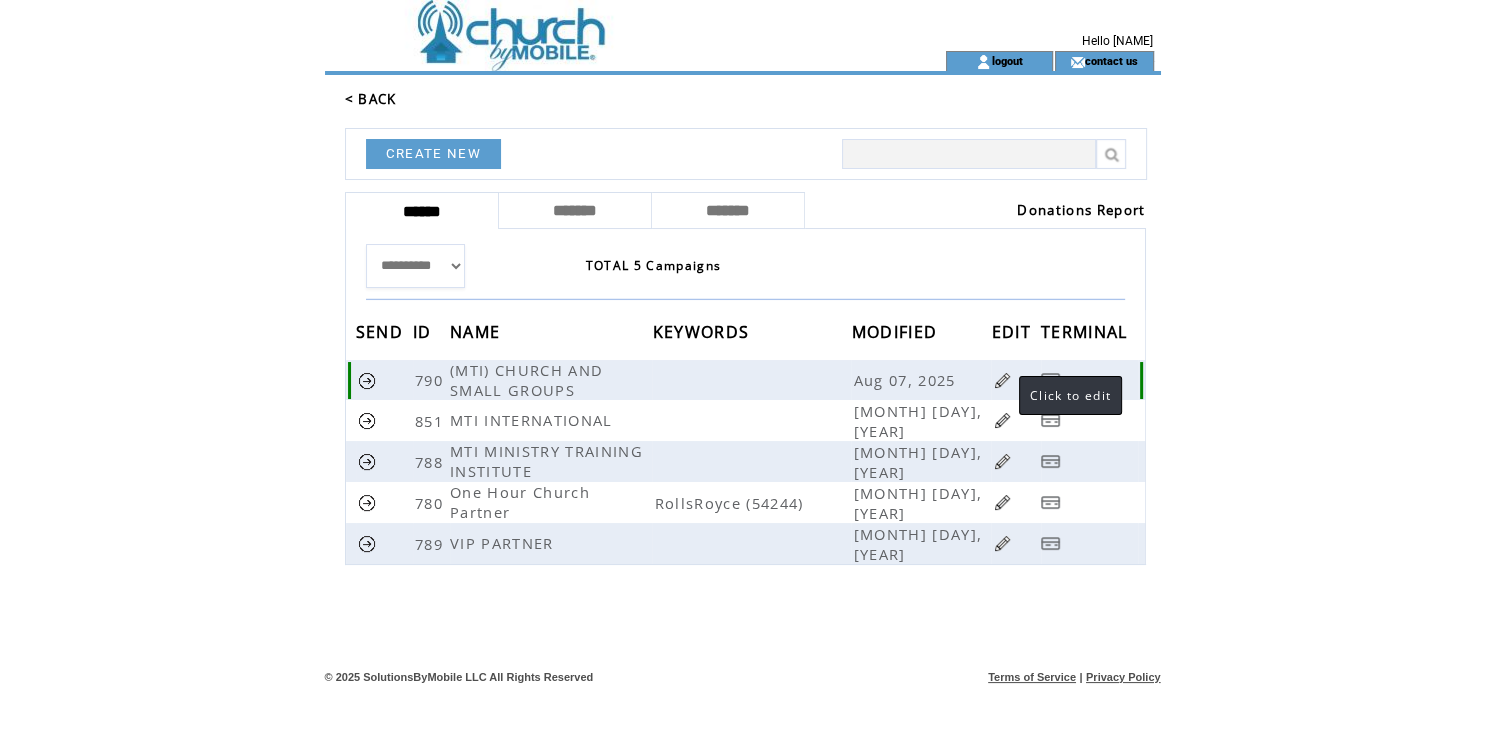 click at bounding box center (1002, 380) 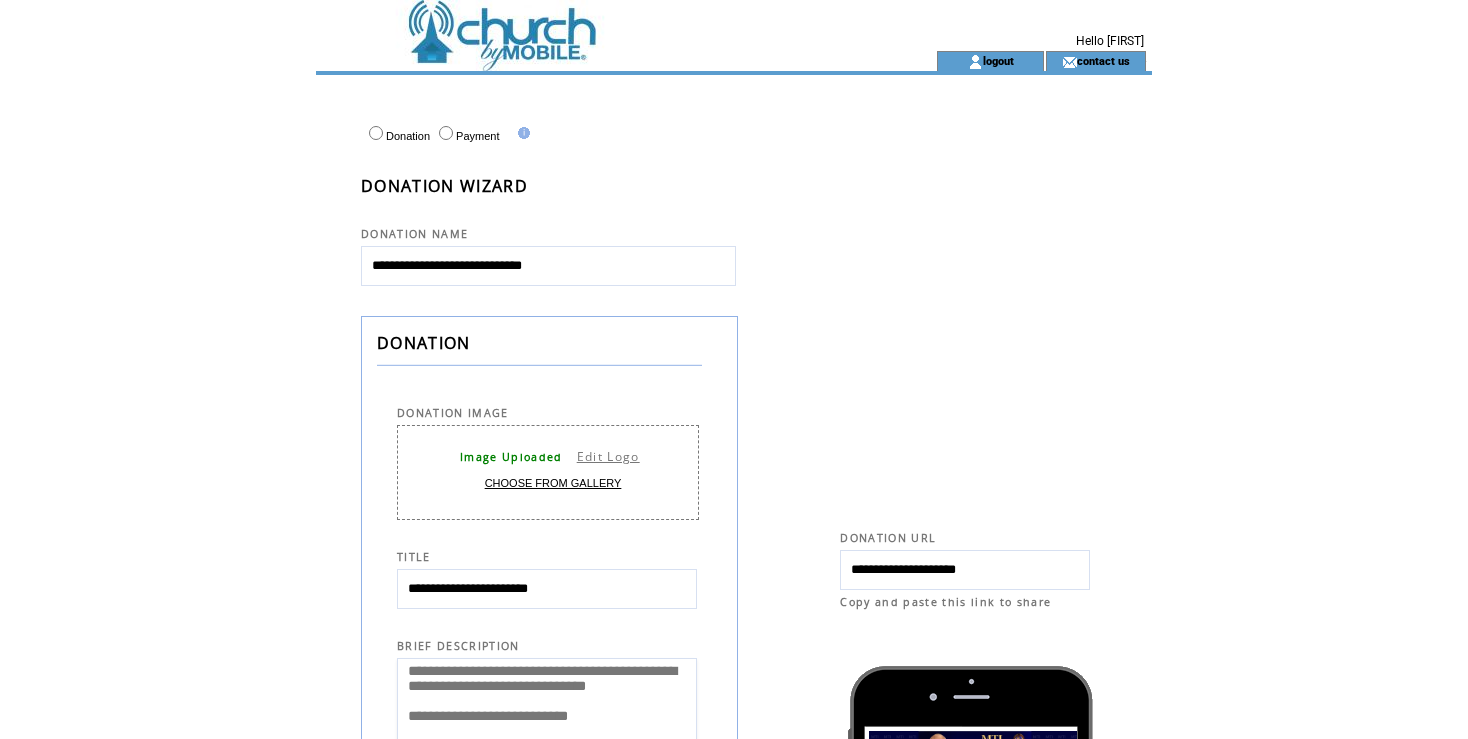 scroll, scrollTop: 0, scrollLeft: 0, axis: both 